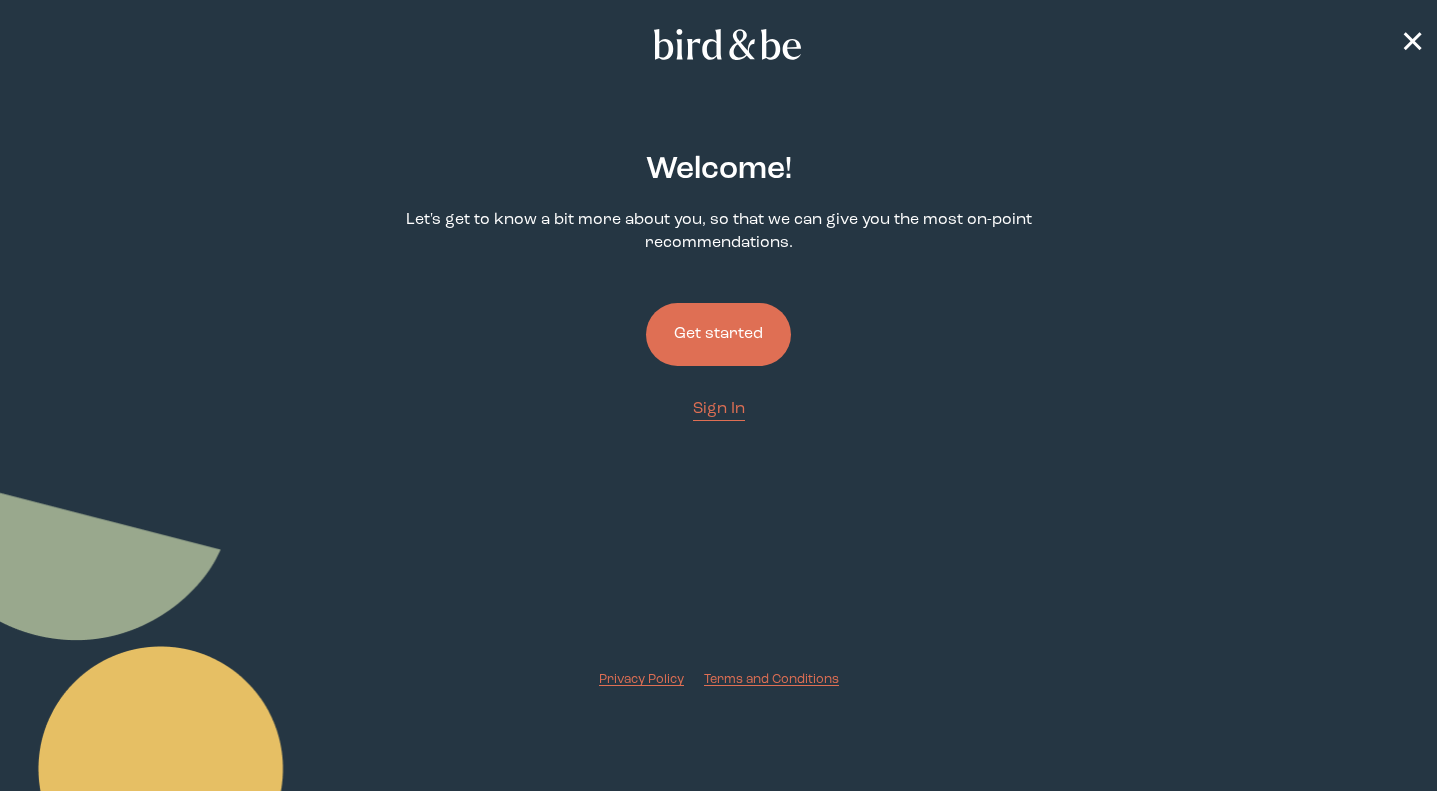 scroll, scrollTop: 0, scrollLeft: 0, axis: both 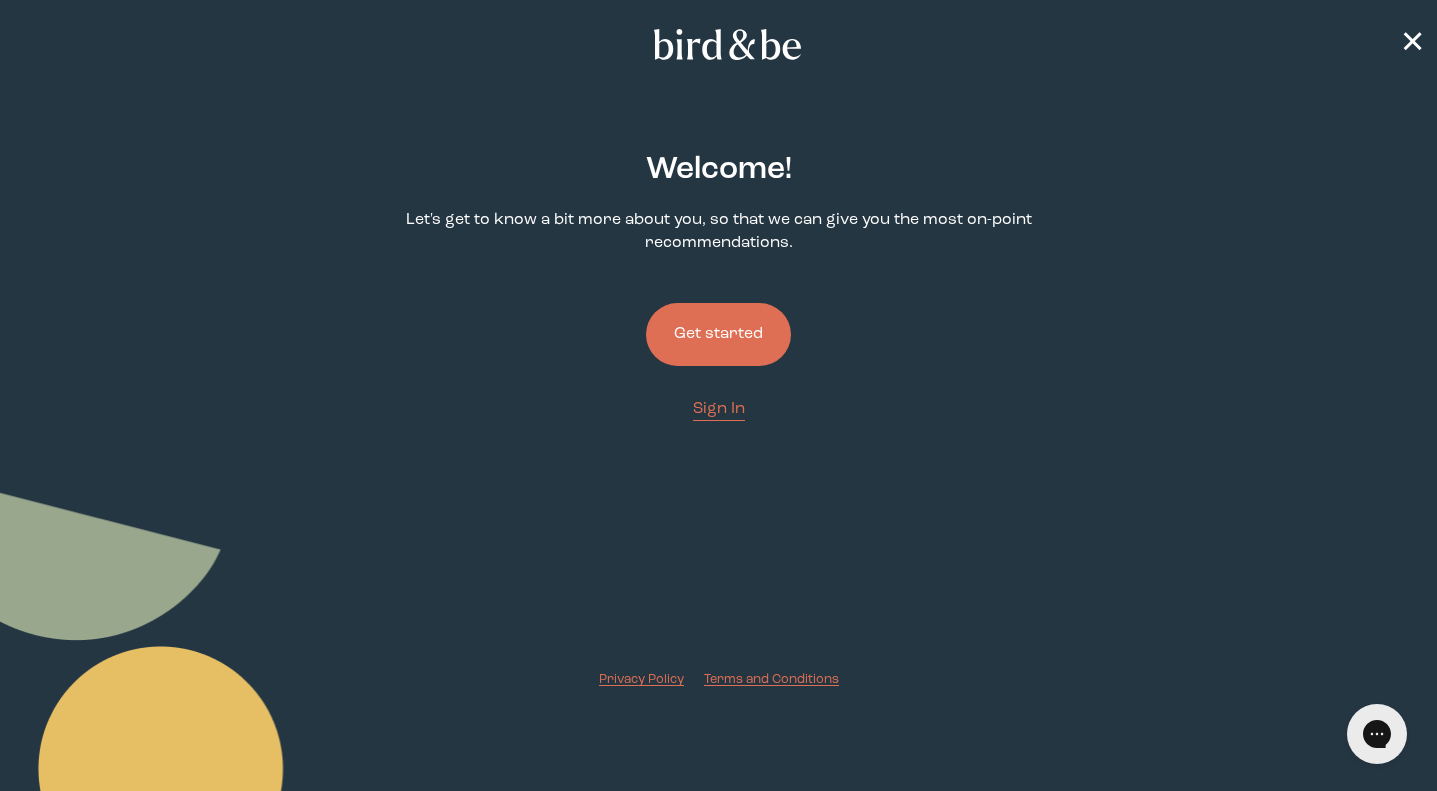 click on "Get started" at bounding box center (718, 334) 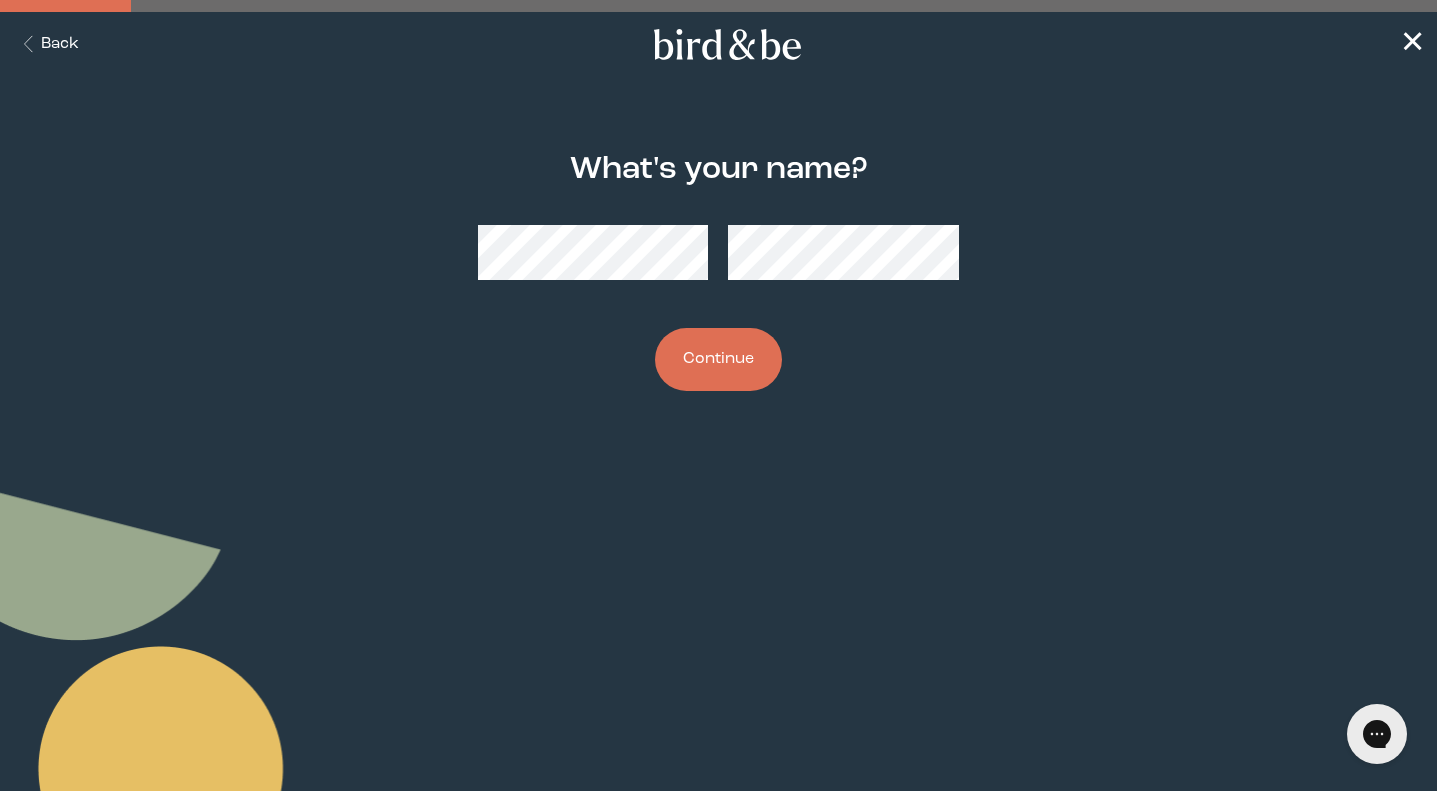 click on "Continue" at bounding box center [718, 359] 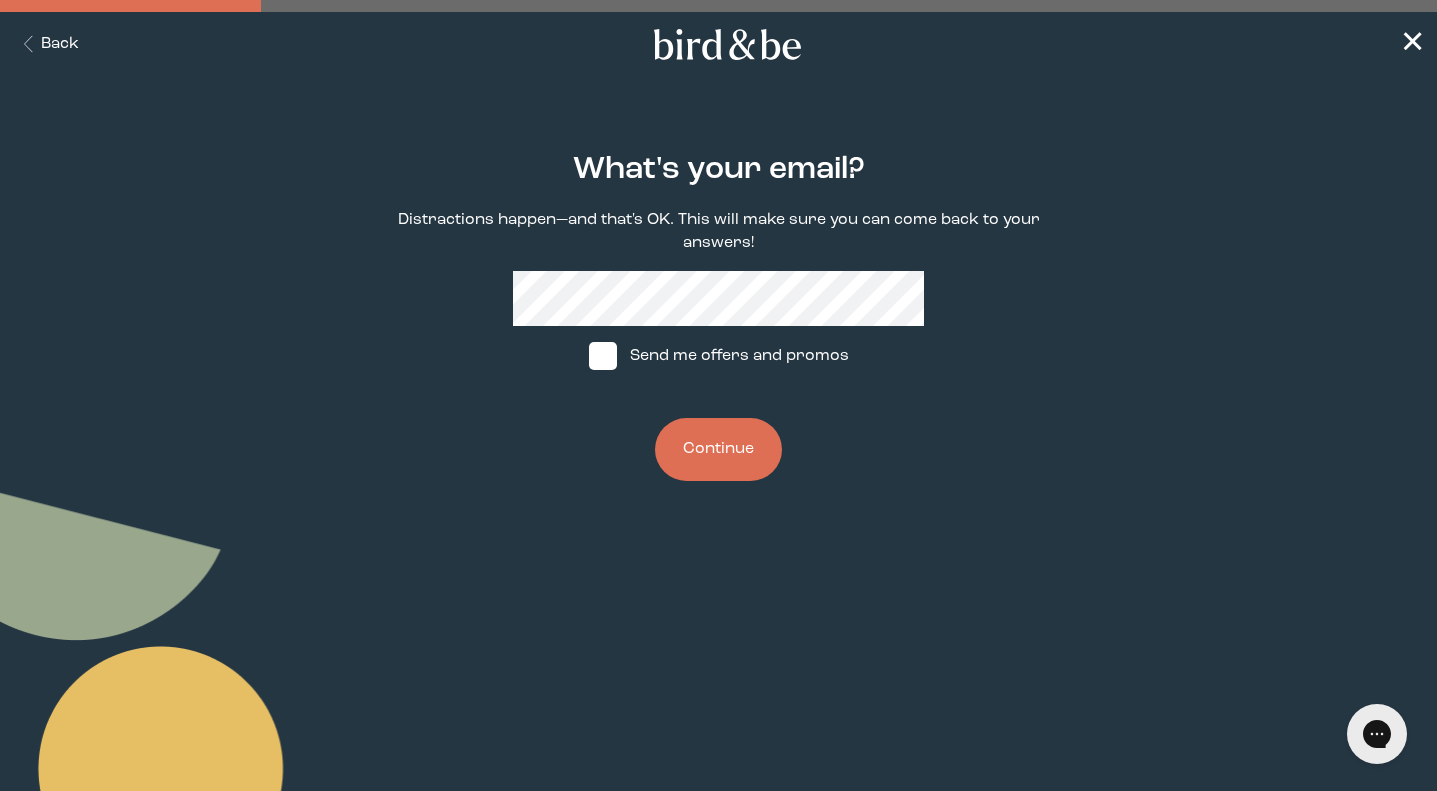 click on "Send me offers and promos" at bounding box center [719, 356] 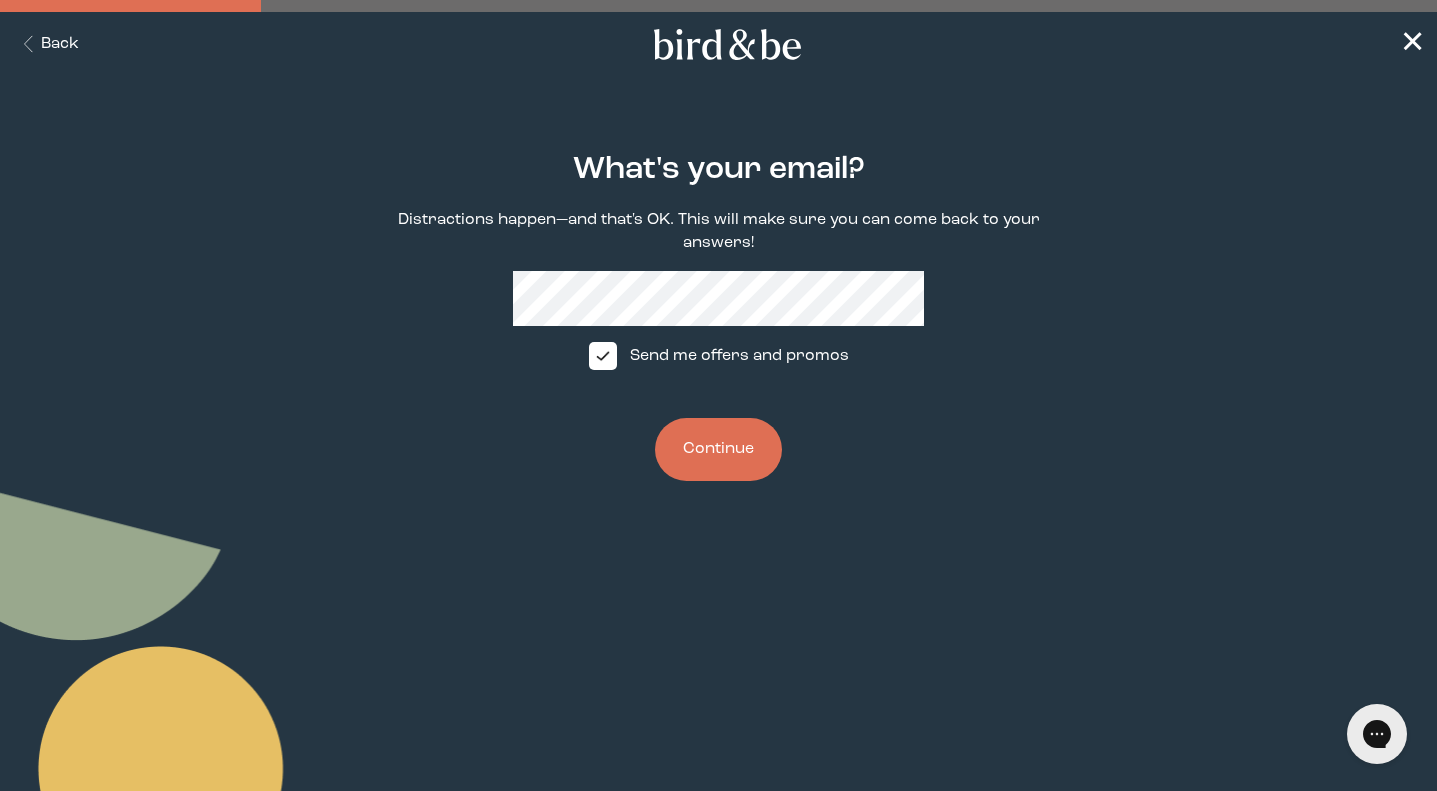 click on "Continue" at bounding box center [718, 449] 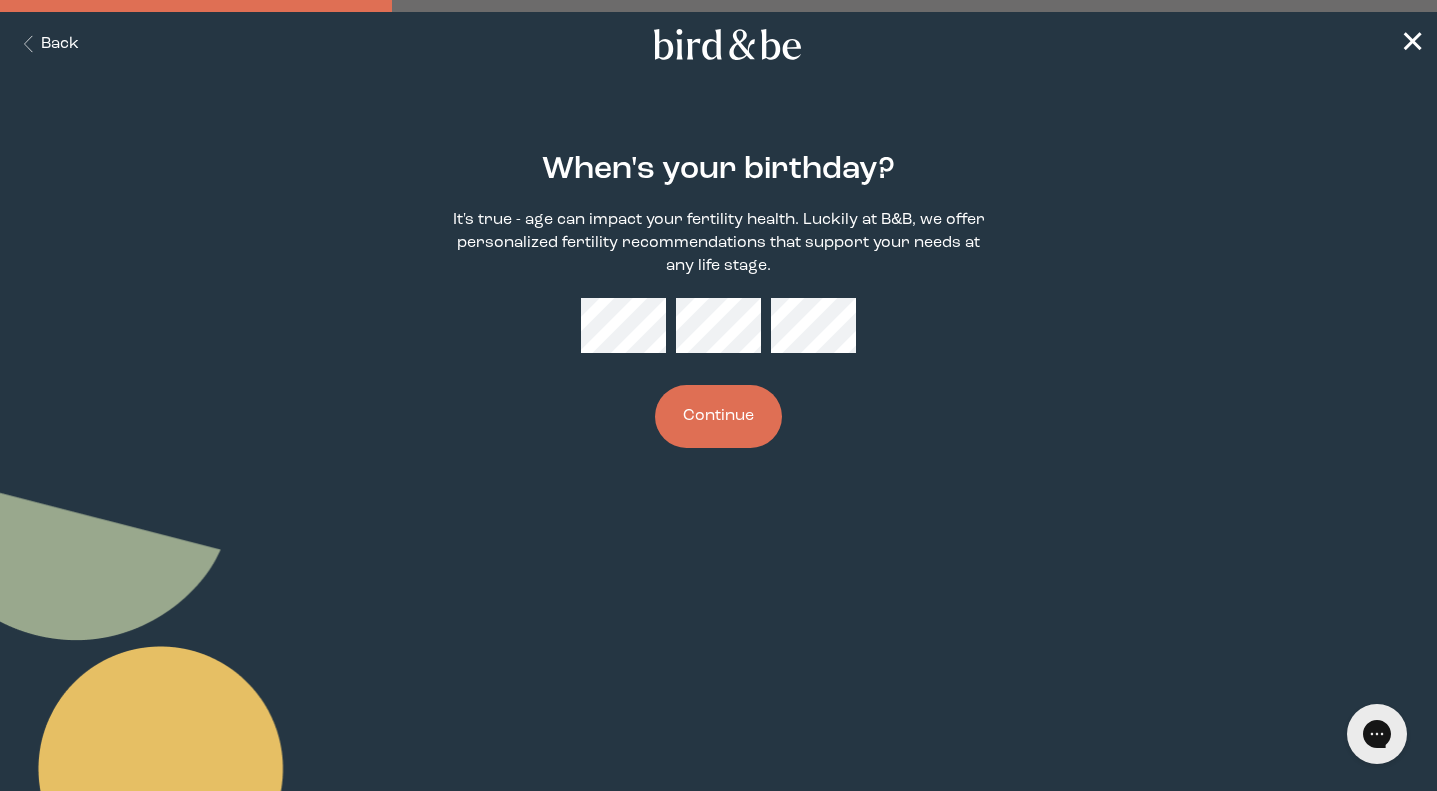 click on "When's your birthday? It's true - age can impact your fertility health. Luckily at B&B, we offer personalized fertility recommendations that support your needs at any life stage. Continue" at bounding box center [718, 301] 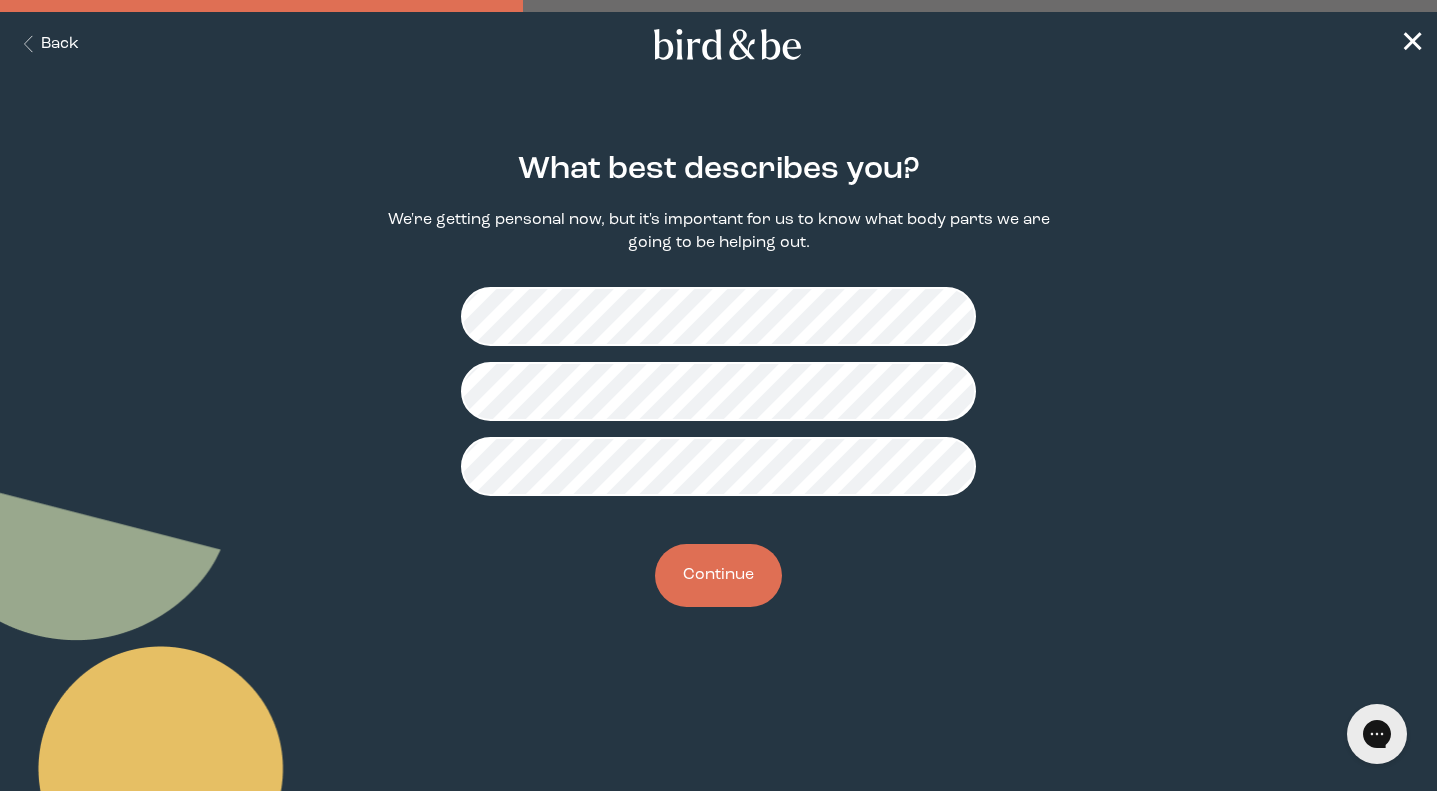 click on "Continue" at bounding box center [718, 575] 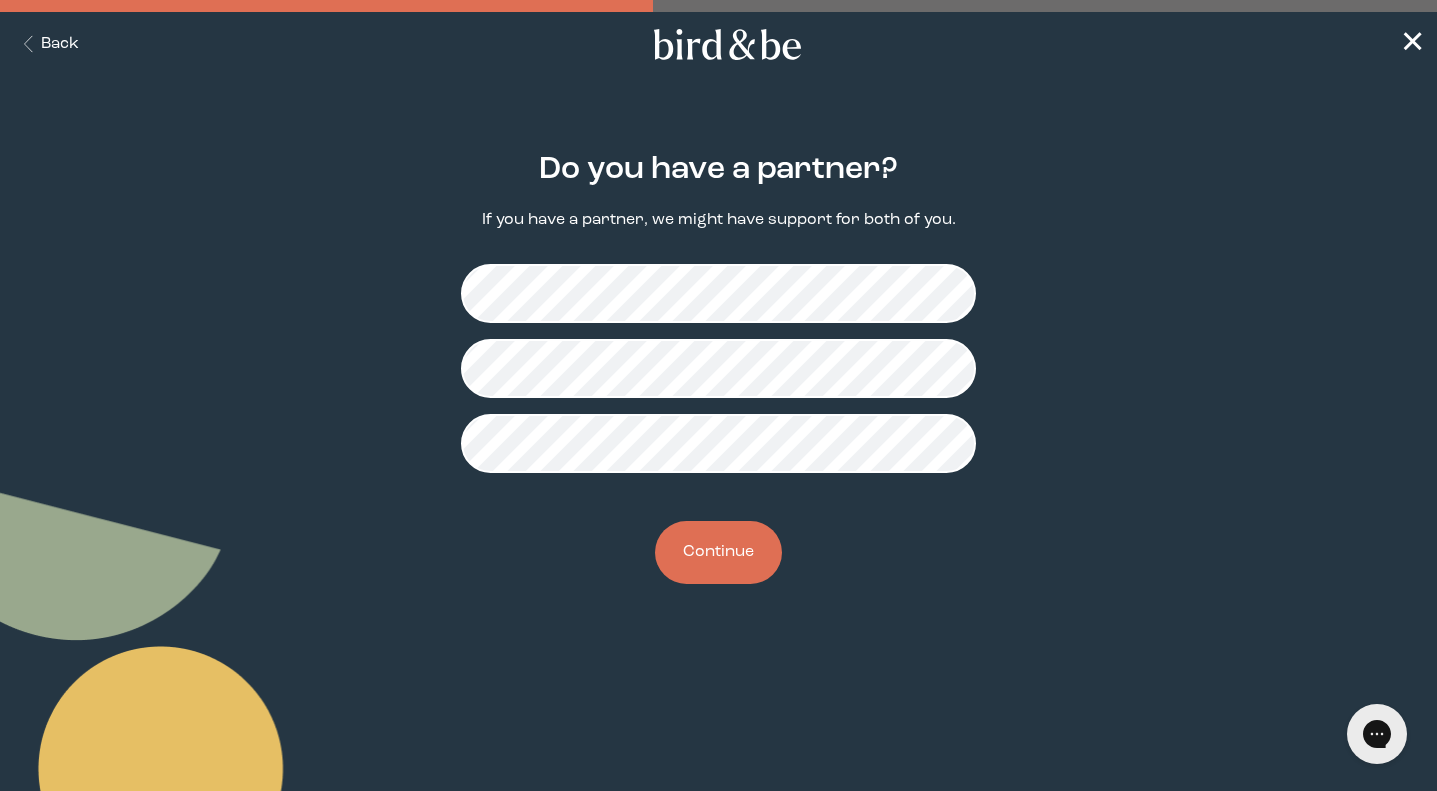 click on "Continue" at bounding box center [718, 552] 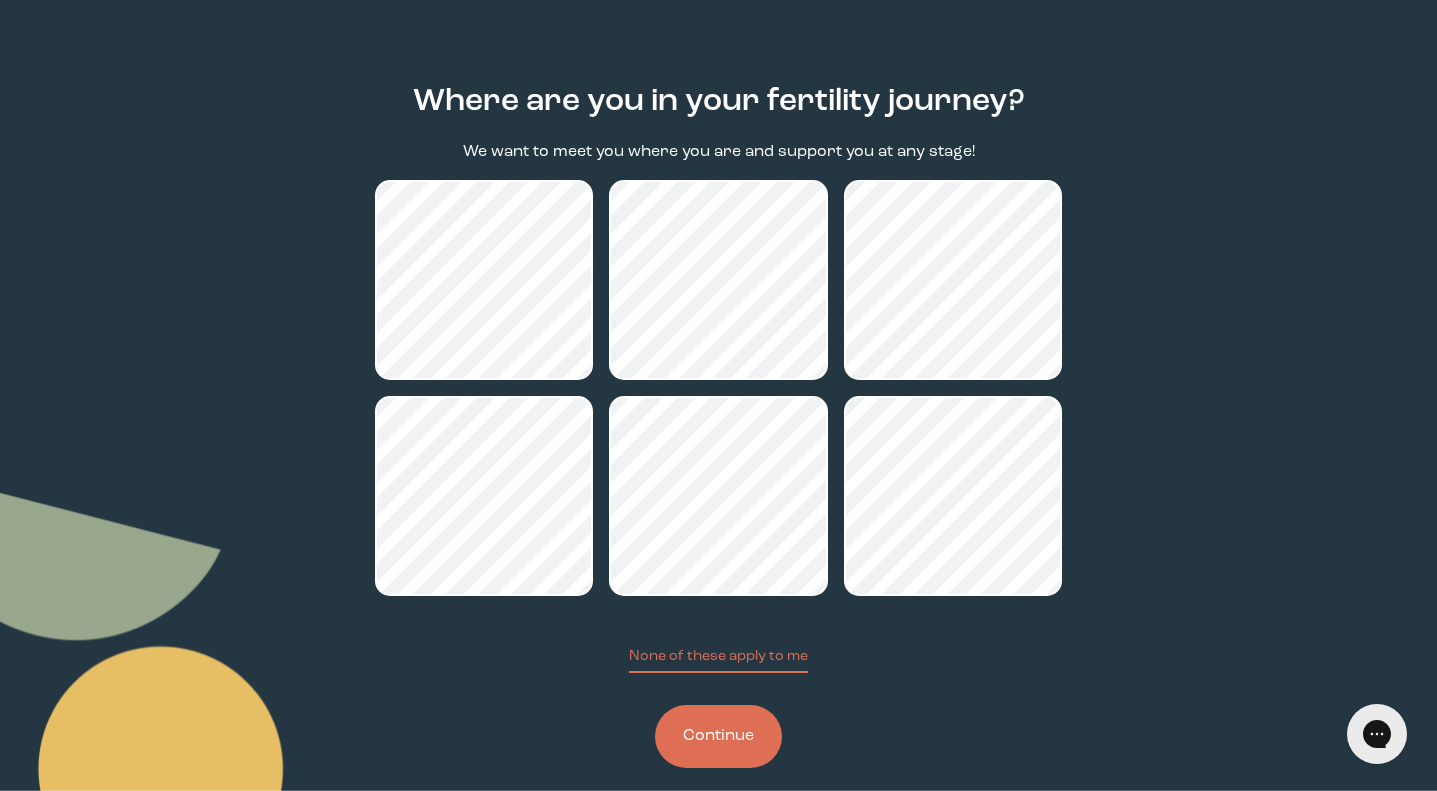 scroll, scrollTop: 94, scrollLeft: 0, axis: vertical 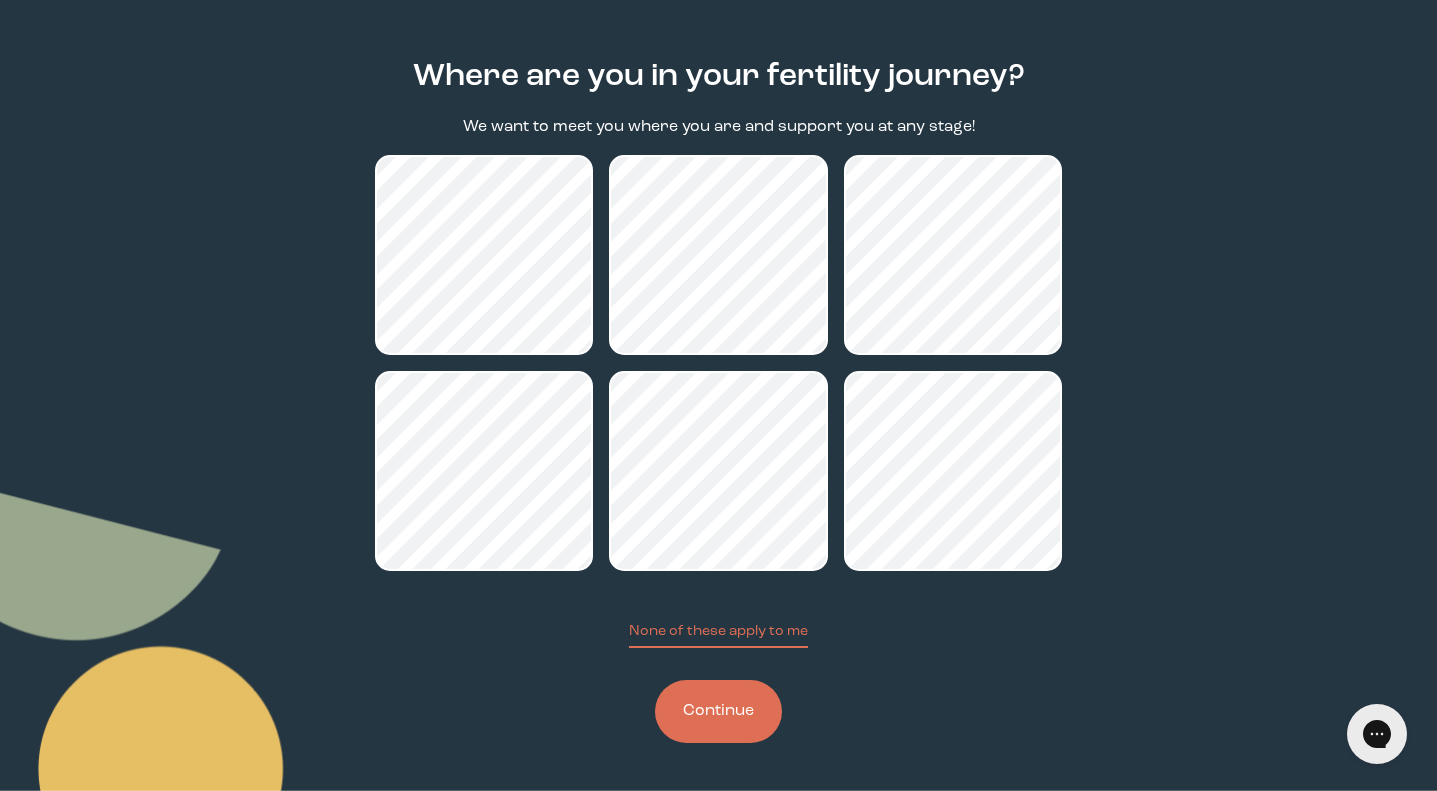 click on "Continue" at bounding box center [718, 711] 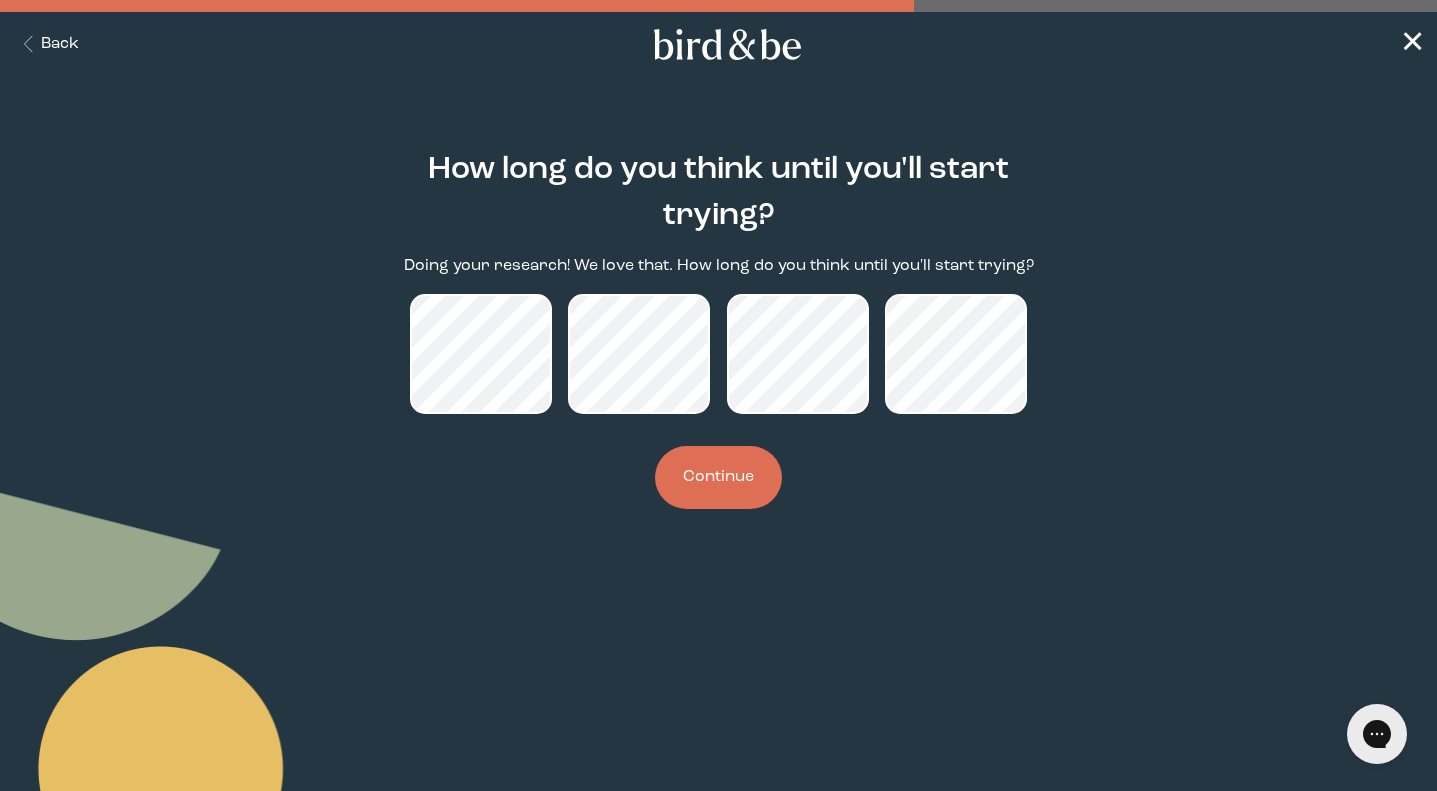 click on "Continue" at bounding box center (718, 477) 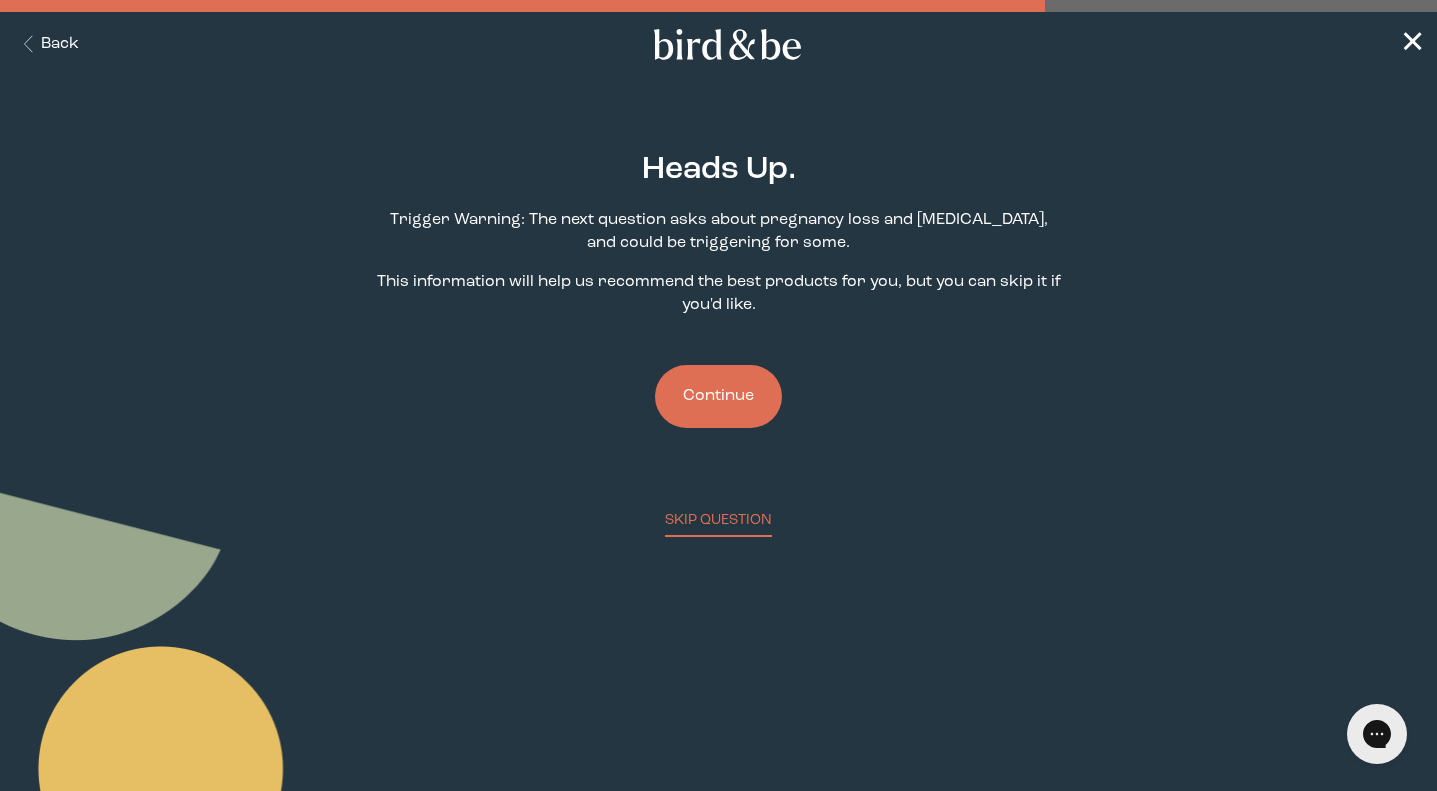 click on "Continue" at bounding box center [718, 396] 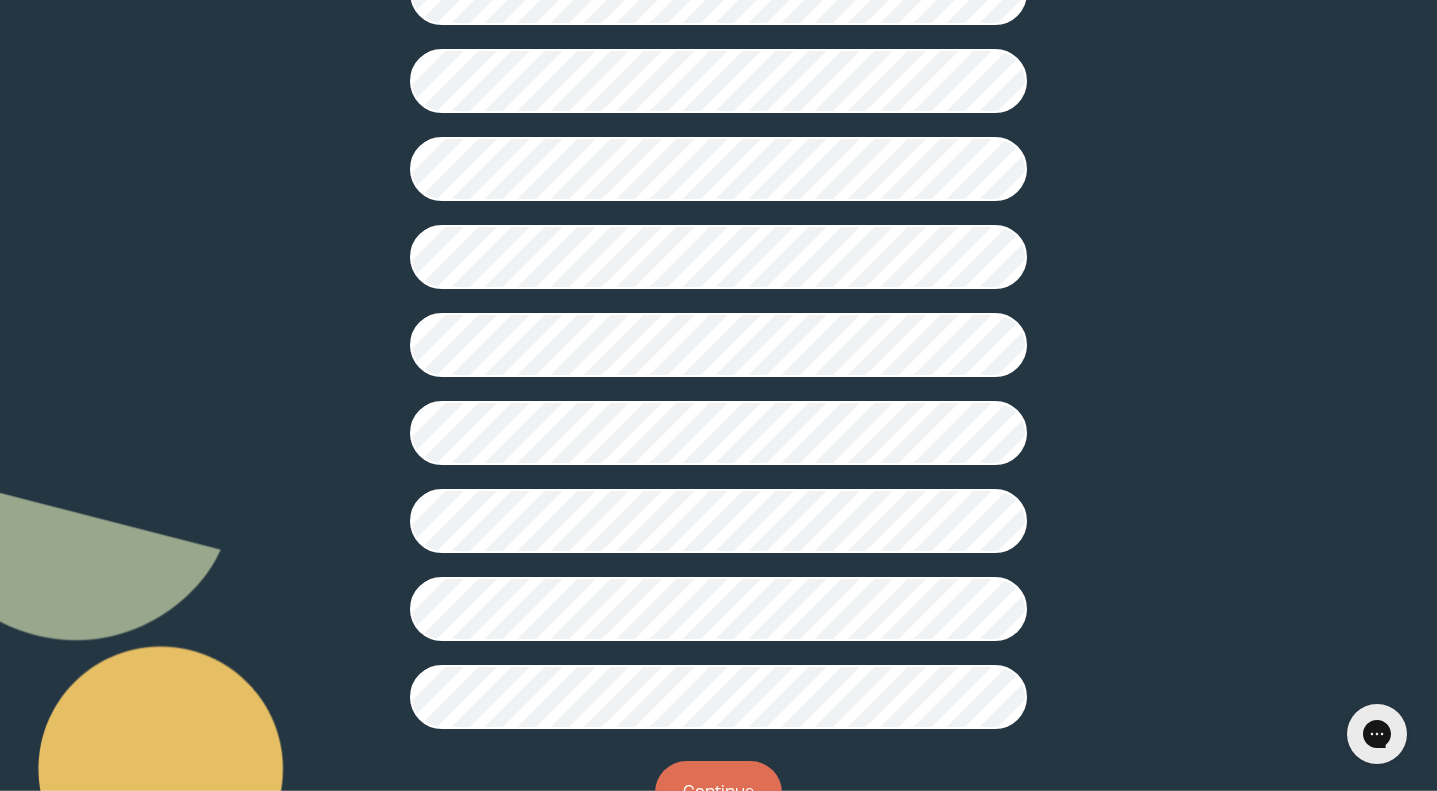 scroll, scrollTop: 383, scrollLeft: 0, axis: vertical 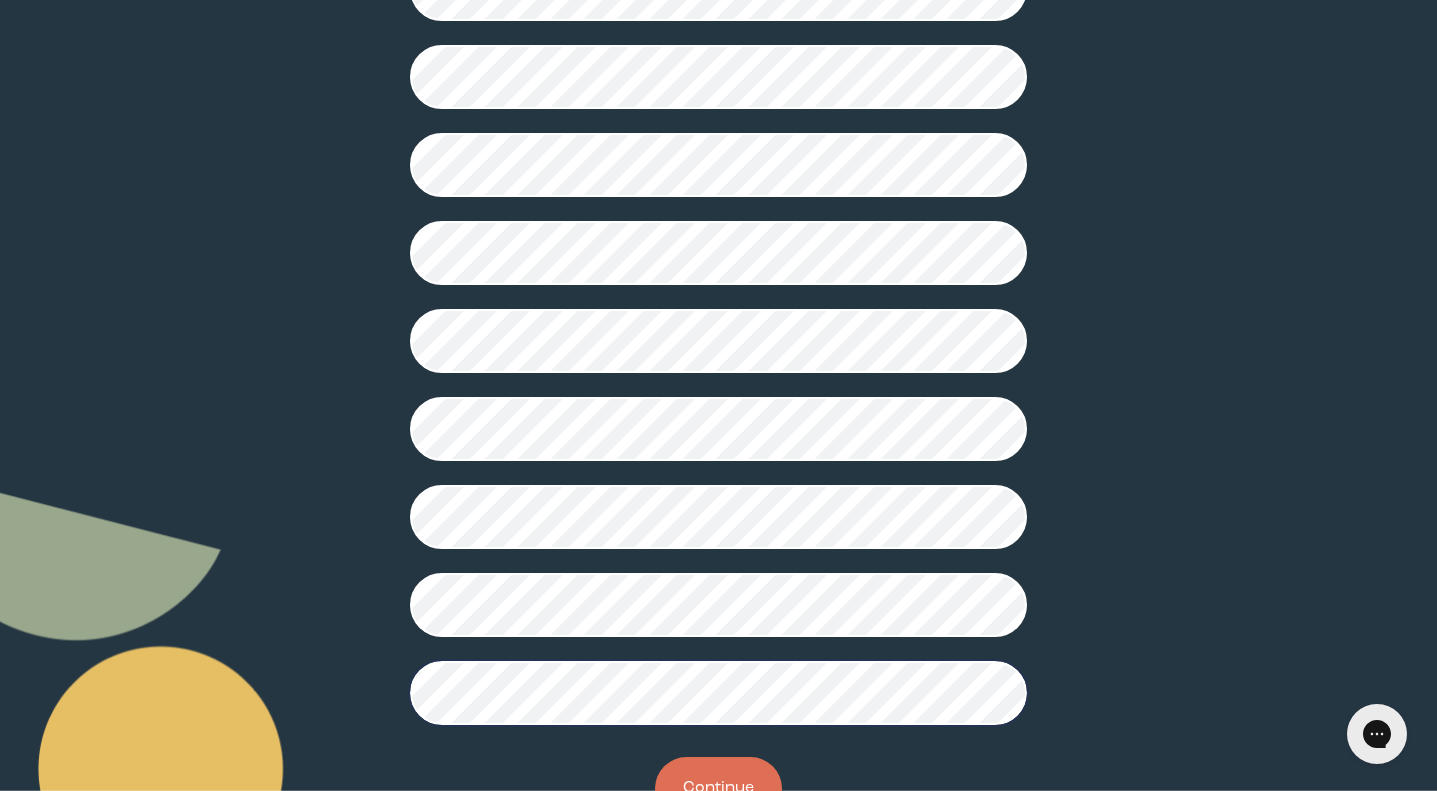 click on "Continue" at bounding box center [718, 788] 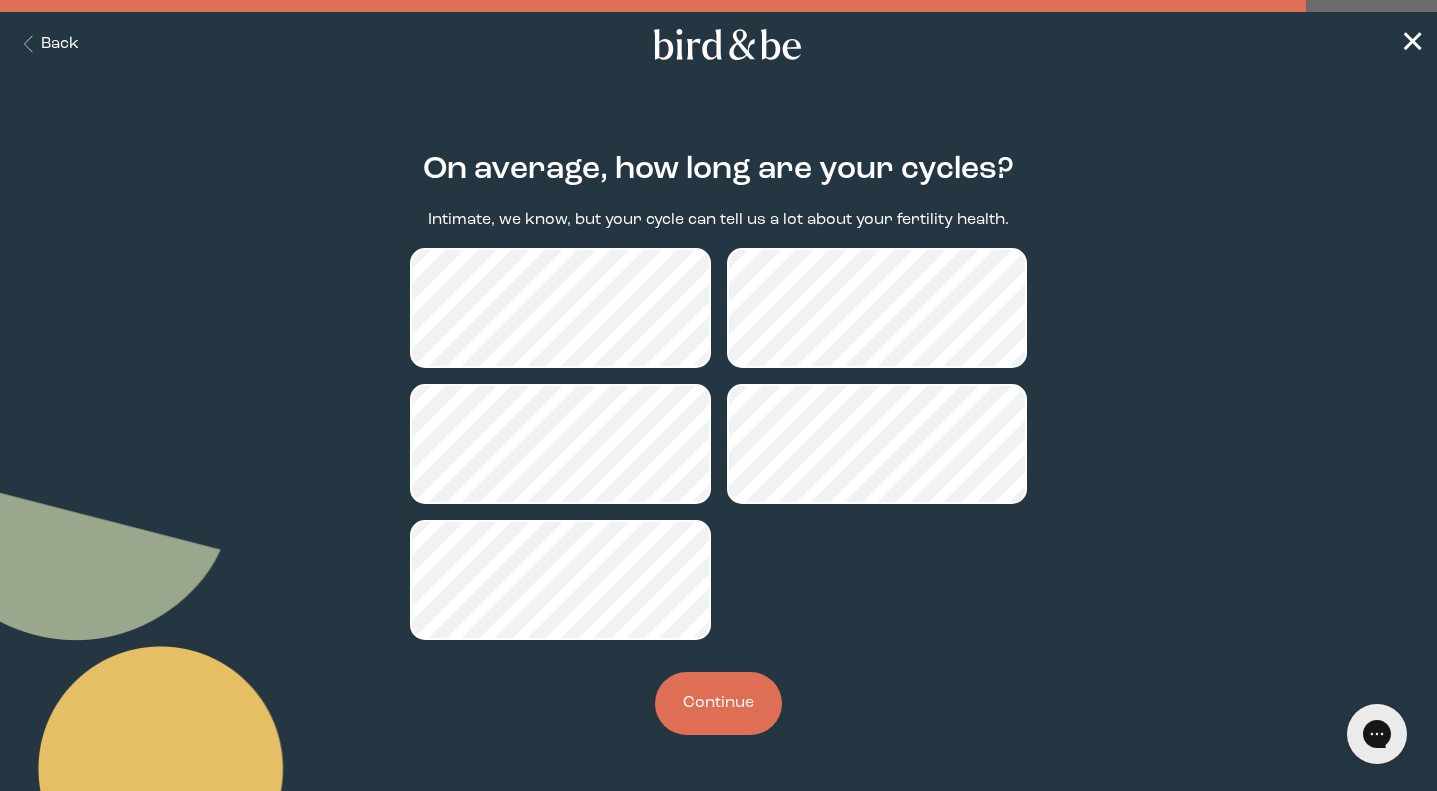 click on "Continue" at bounding box center [718, 703] 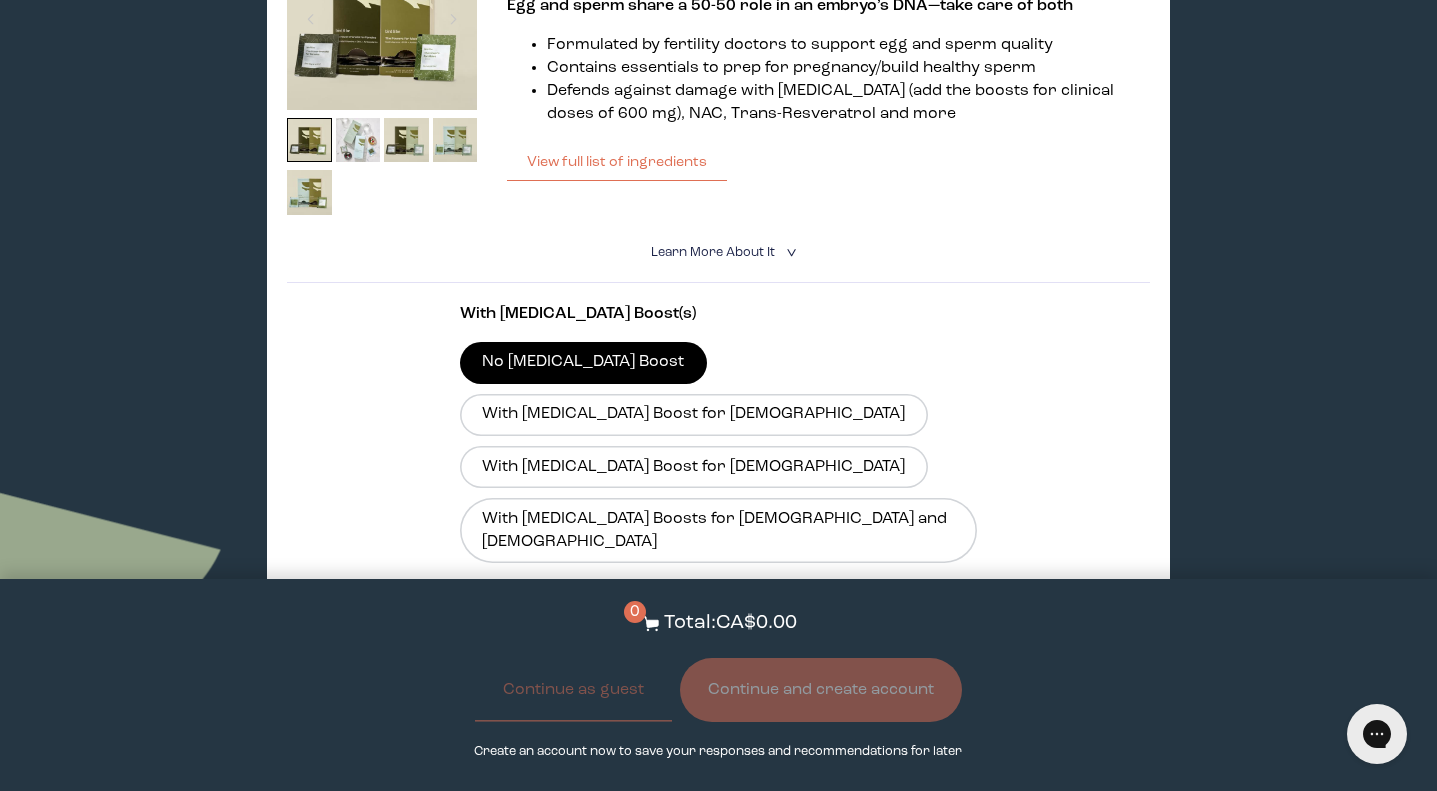 scroll, scrollTop: 453, scrollLeft: 0, axis: vertical 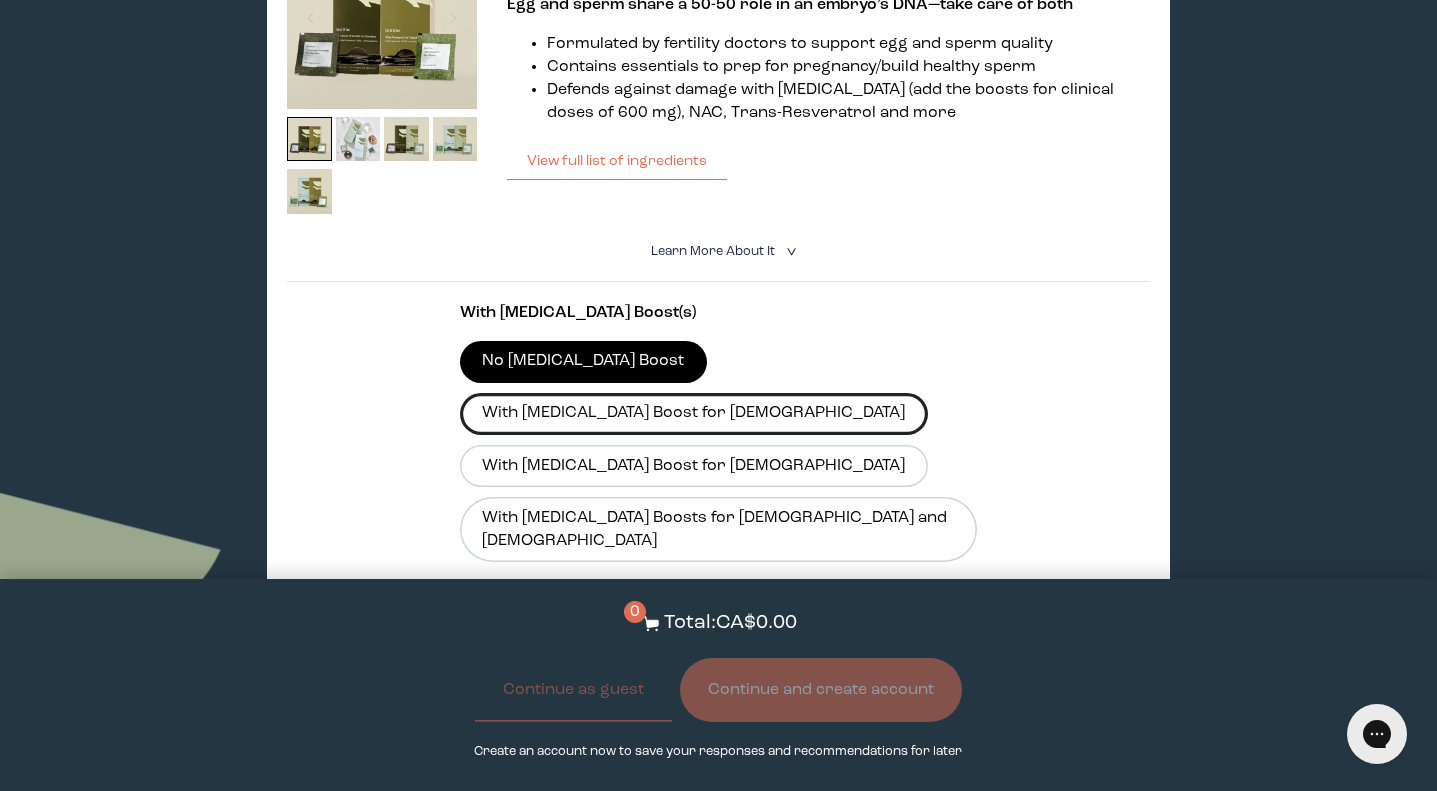 click on "With [MEDICAL_DATA] Boost for [DEMOGRAPHIC_DATA]" at bounding box center (694, 414) 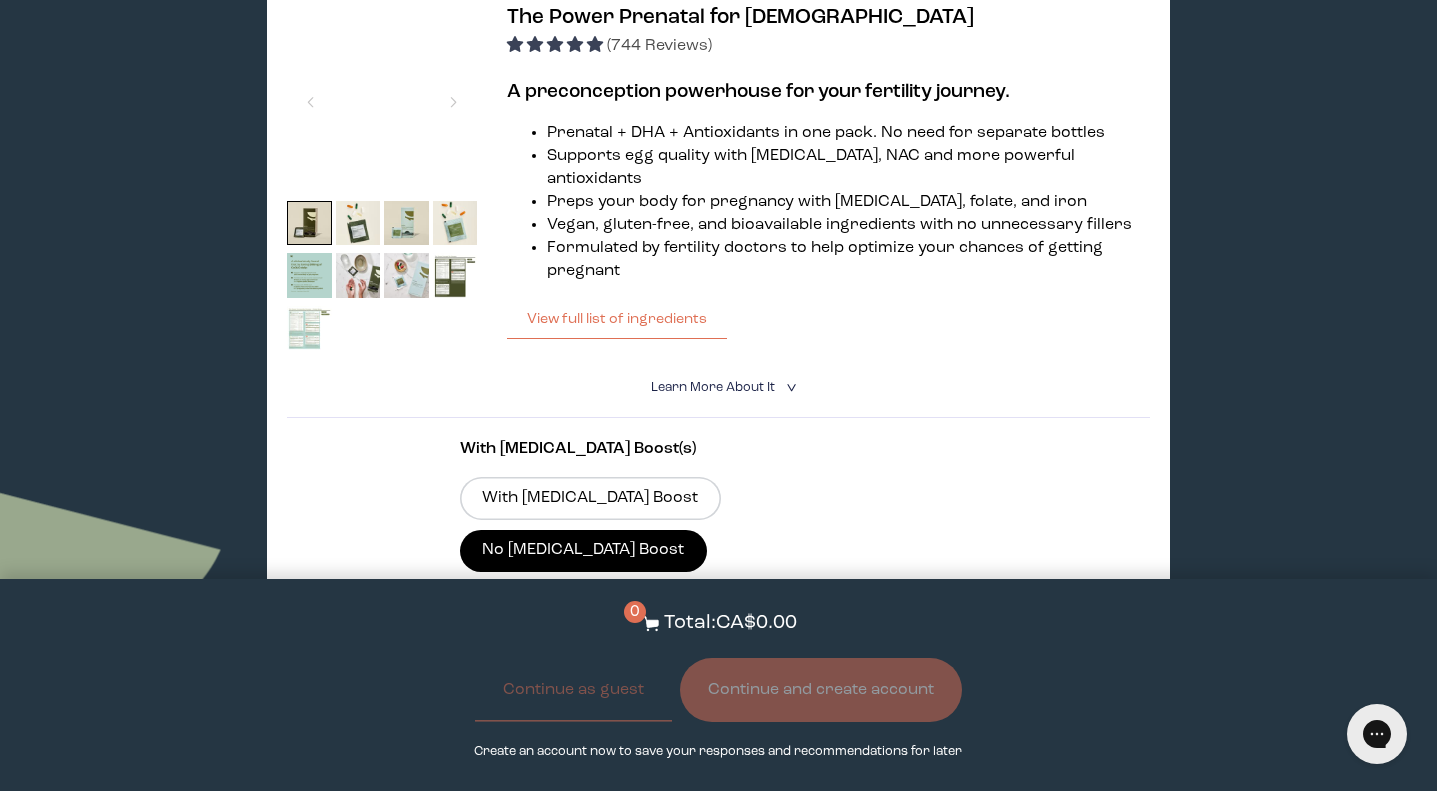 scroll, scrollTop: 2217, scrollLeft: 0, axis: vertical 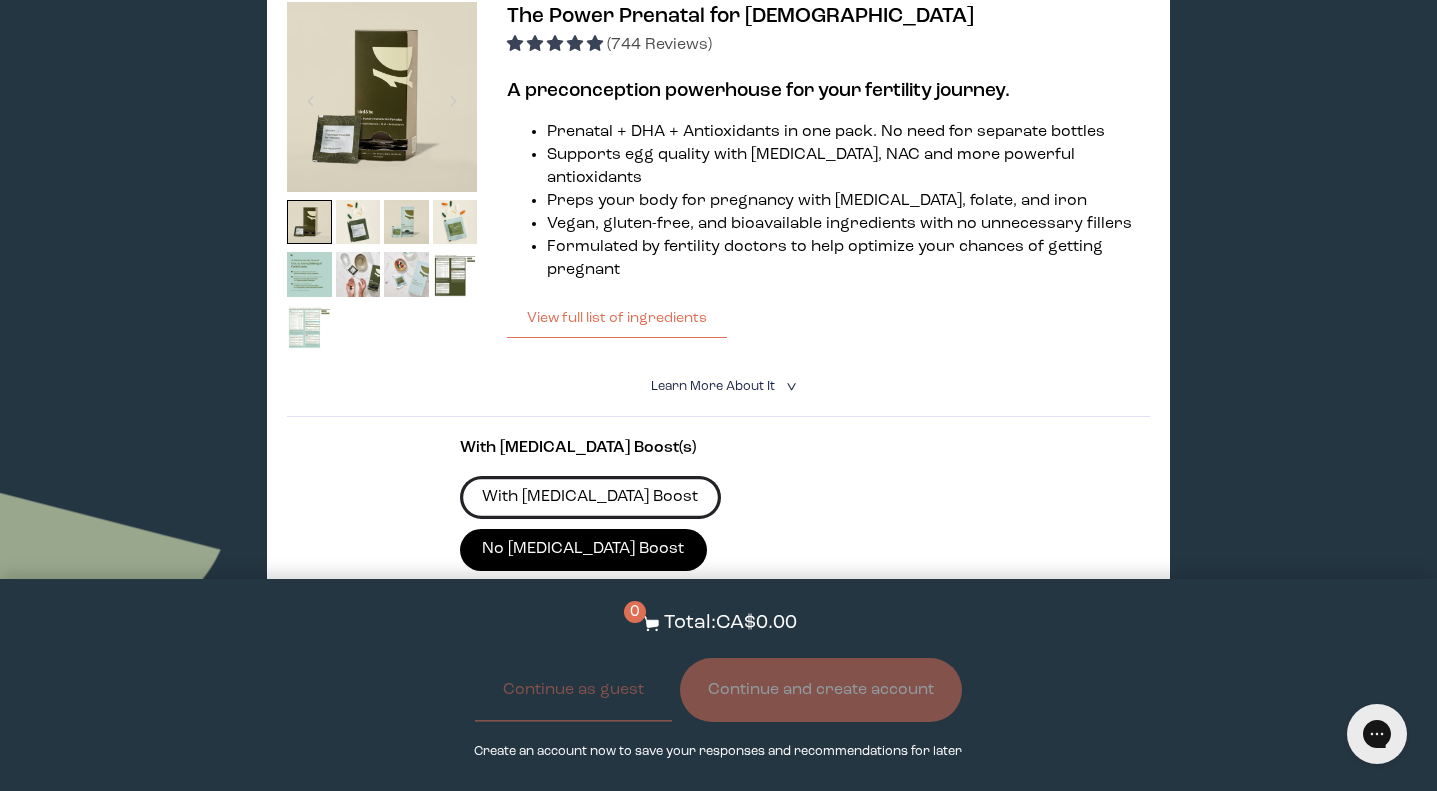 click on "With [MEDICAL_DATA] Boost" at bounding box center [590, 497] 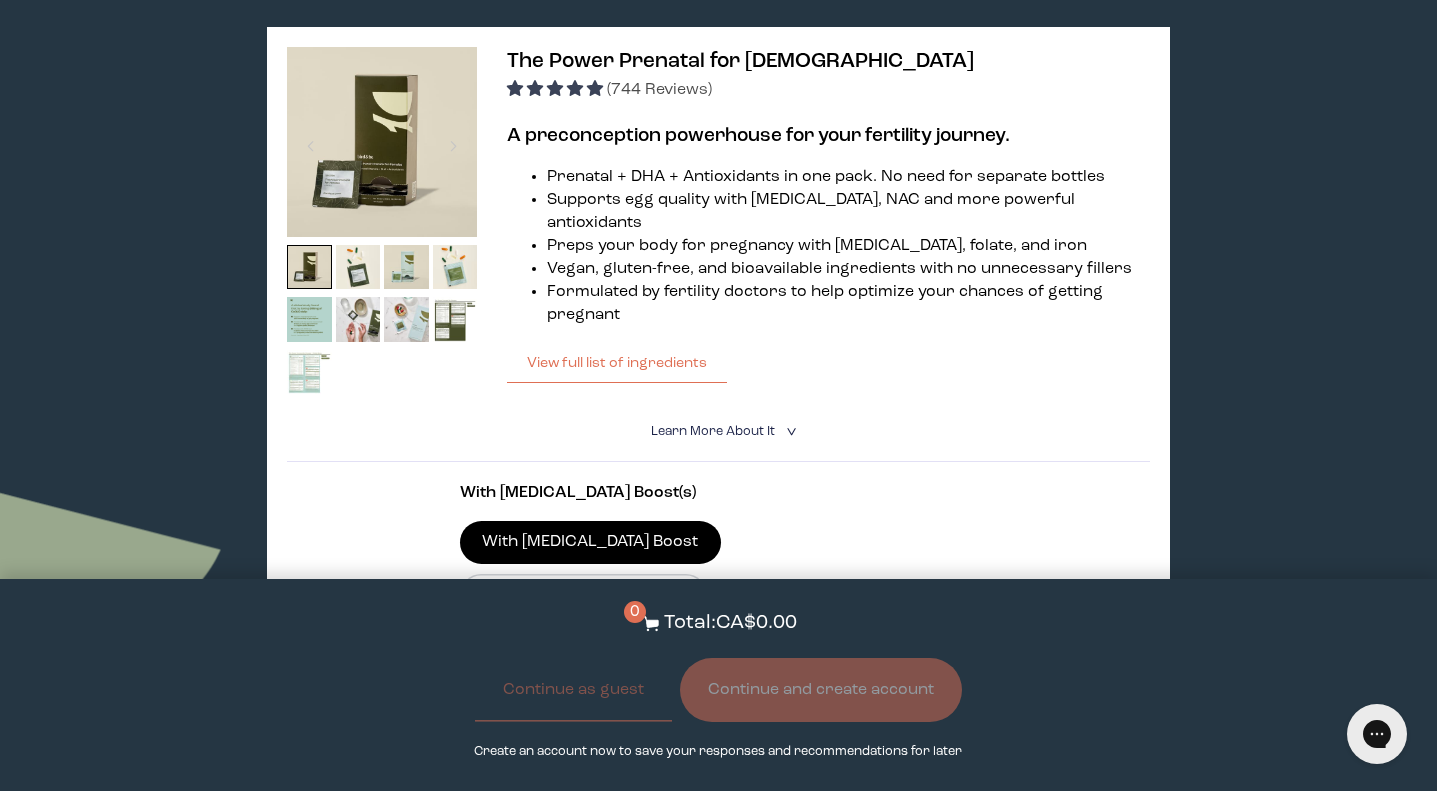 scroll, scrollTop: 2175, scrollLeft: 0, axis: vertical 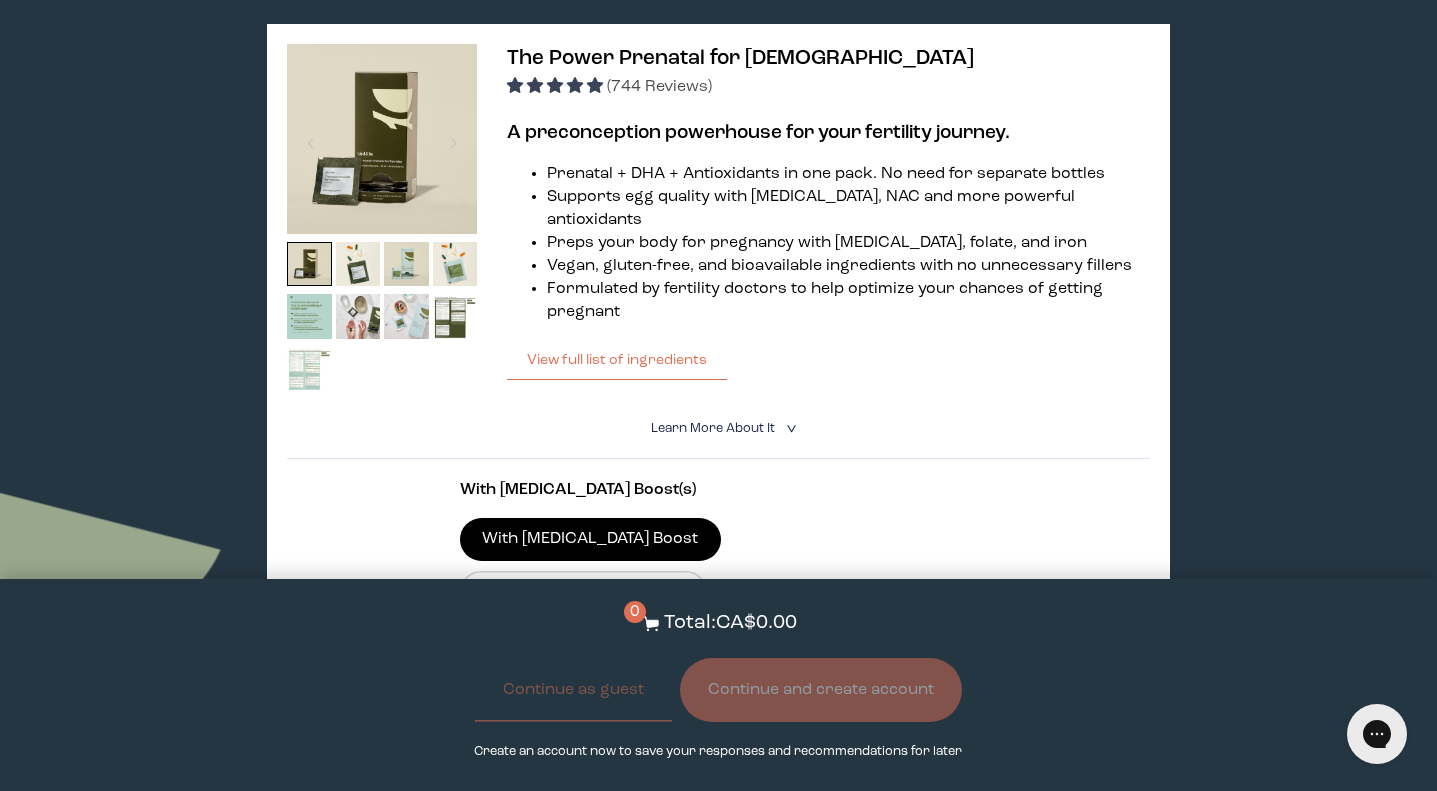 click on "Add to Cart - CA$92.00" at bounding box center [718, 816] 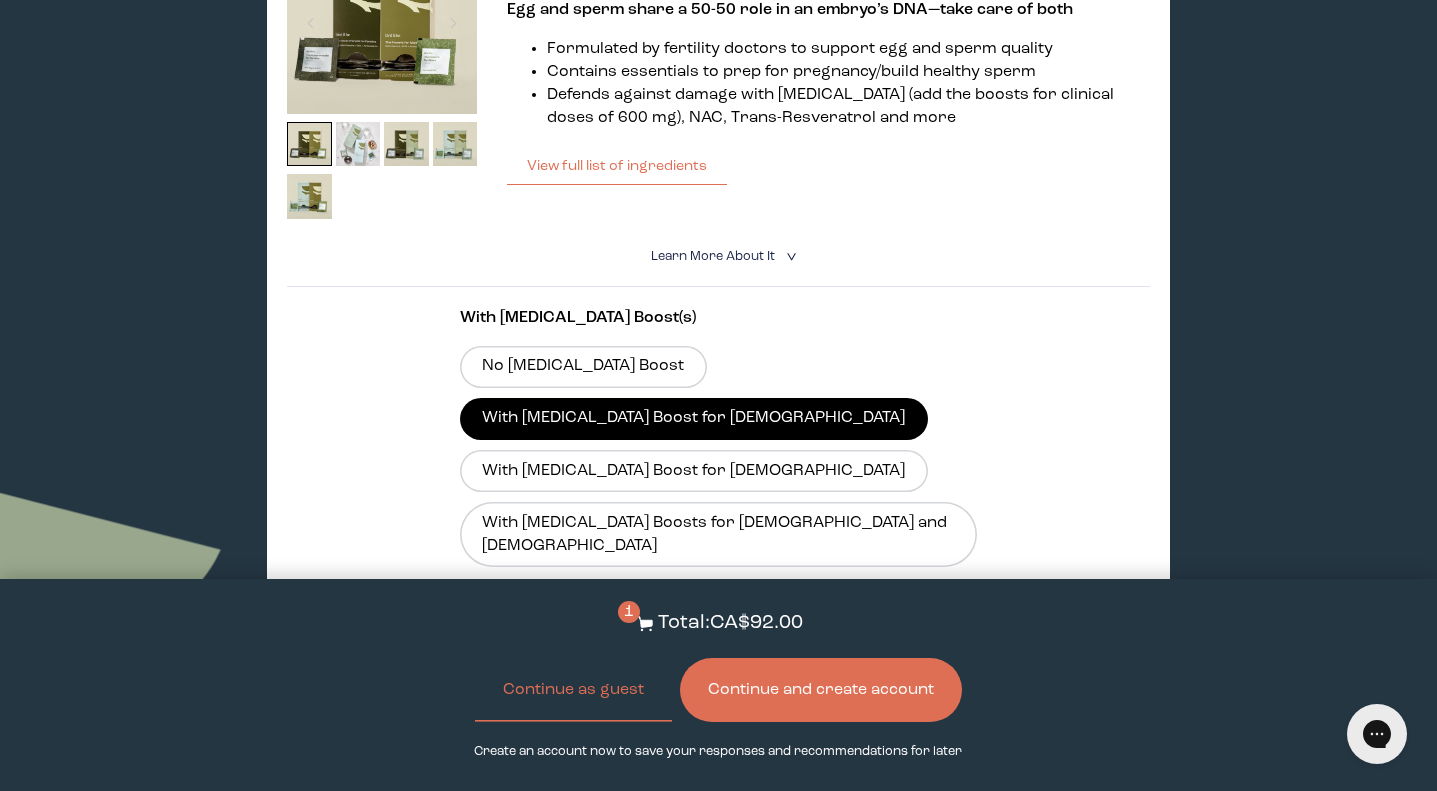 scroll, scrollTop: 0, scrollLeft: 0, axis: both 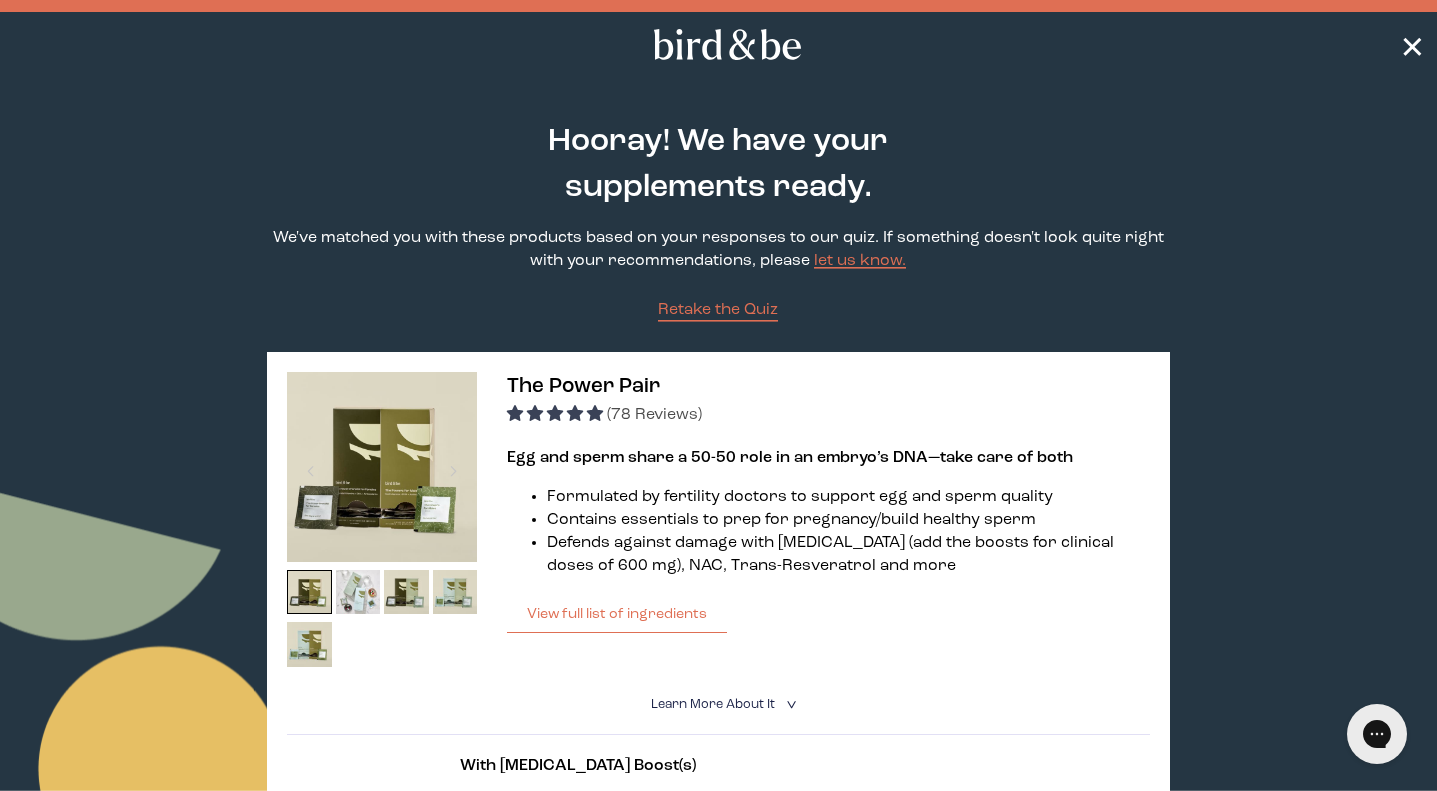 click on "✕" at bounding box center (1412, 44) 